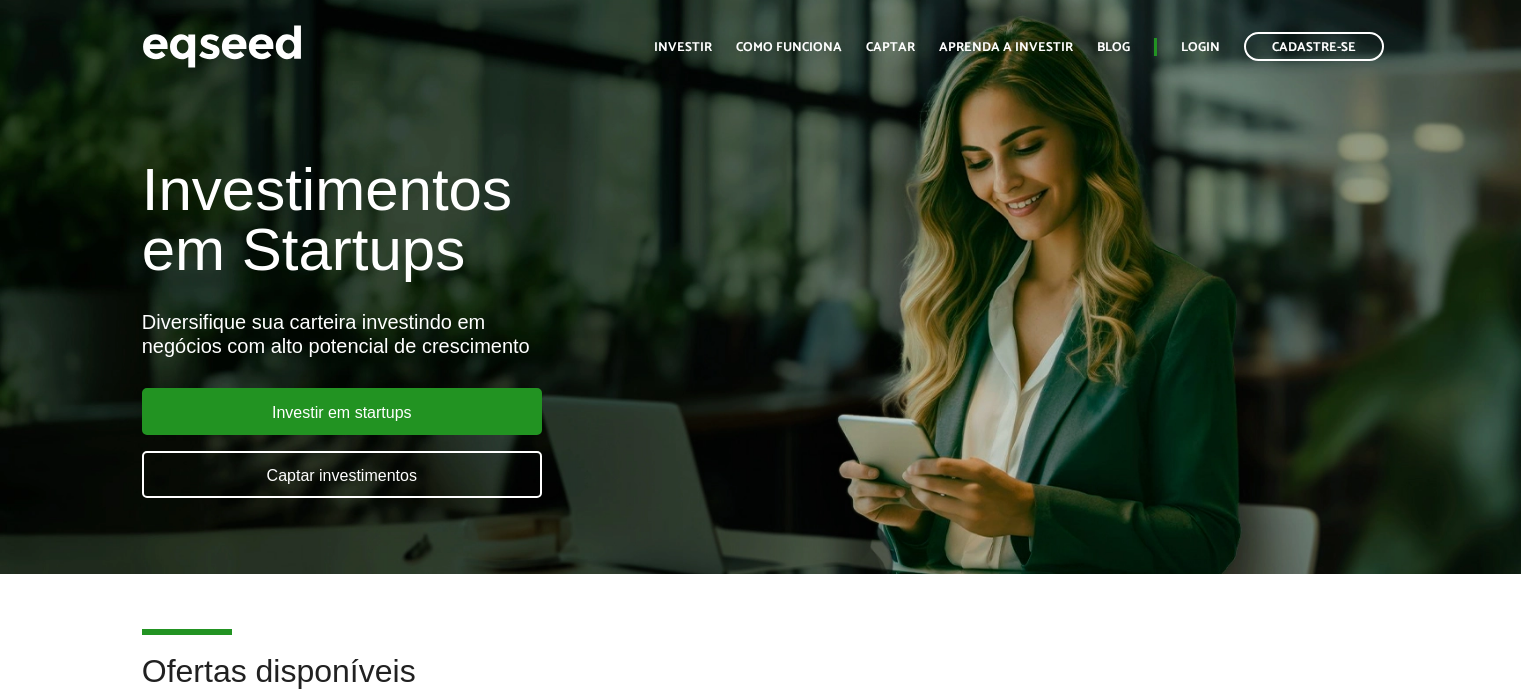 scroll, scrollTop: 0, scrollLeft: 0, axis: both 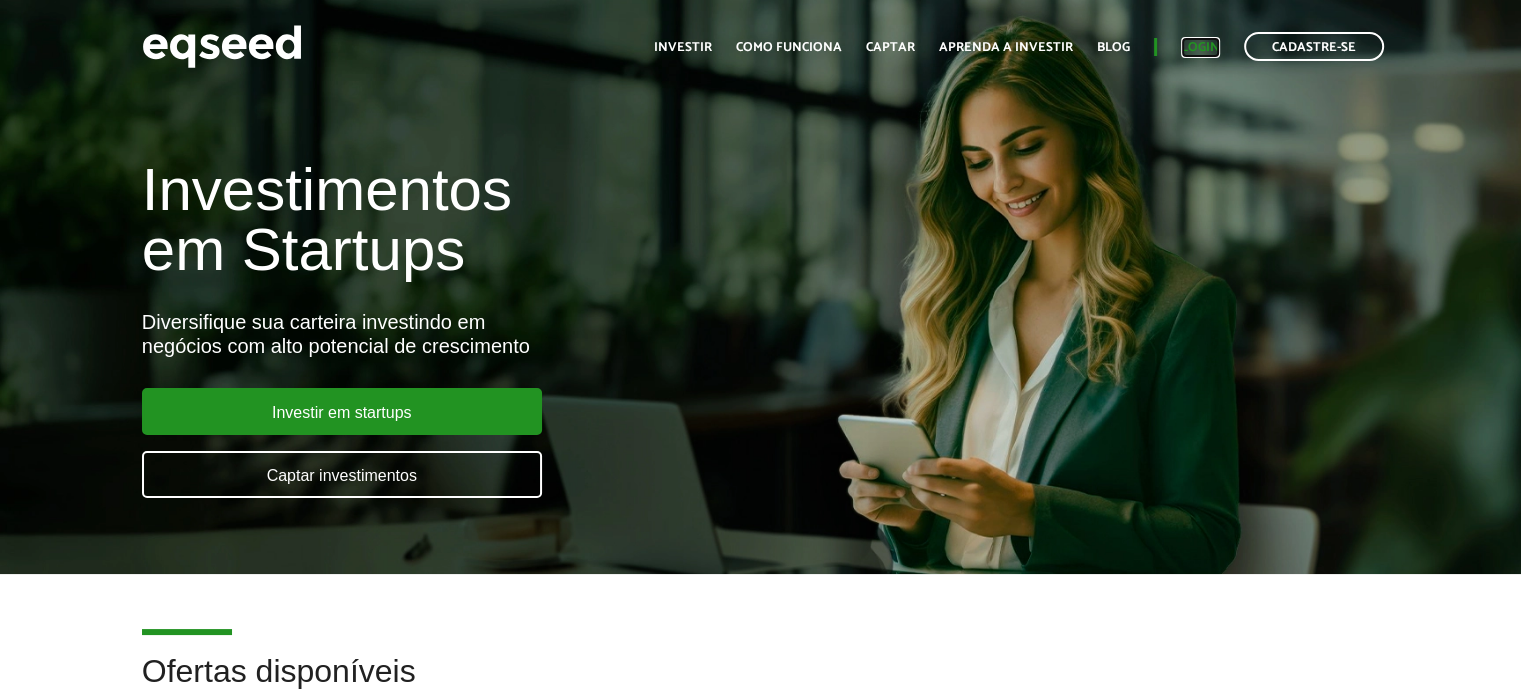 click on "Login" at bounding box center [1200, 47] 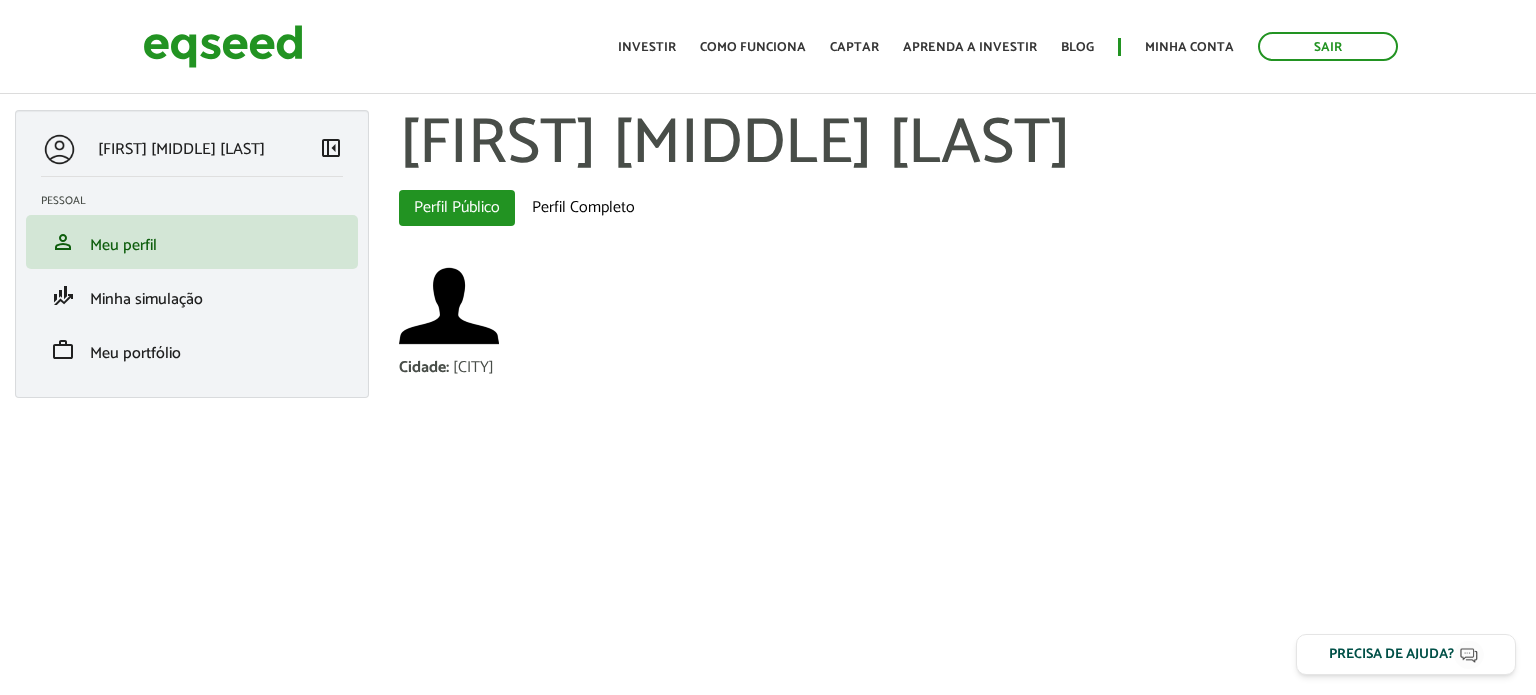 scroll, scrollTop: 0, scrollLeft: 0, axis: both 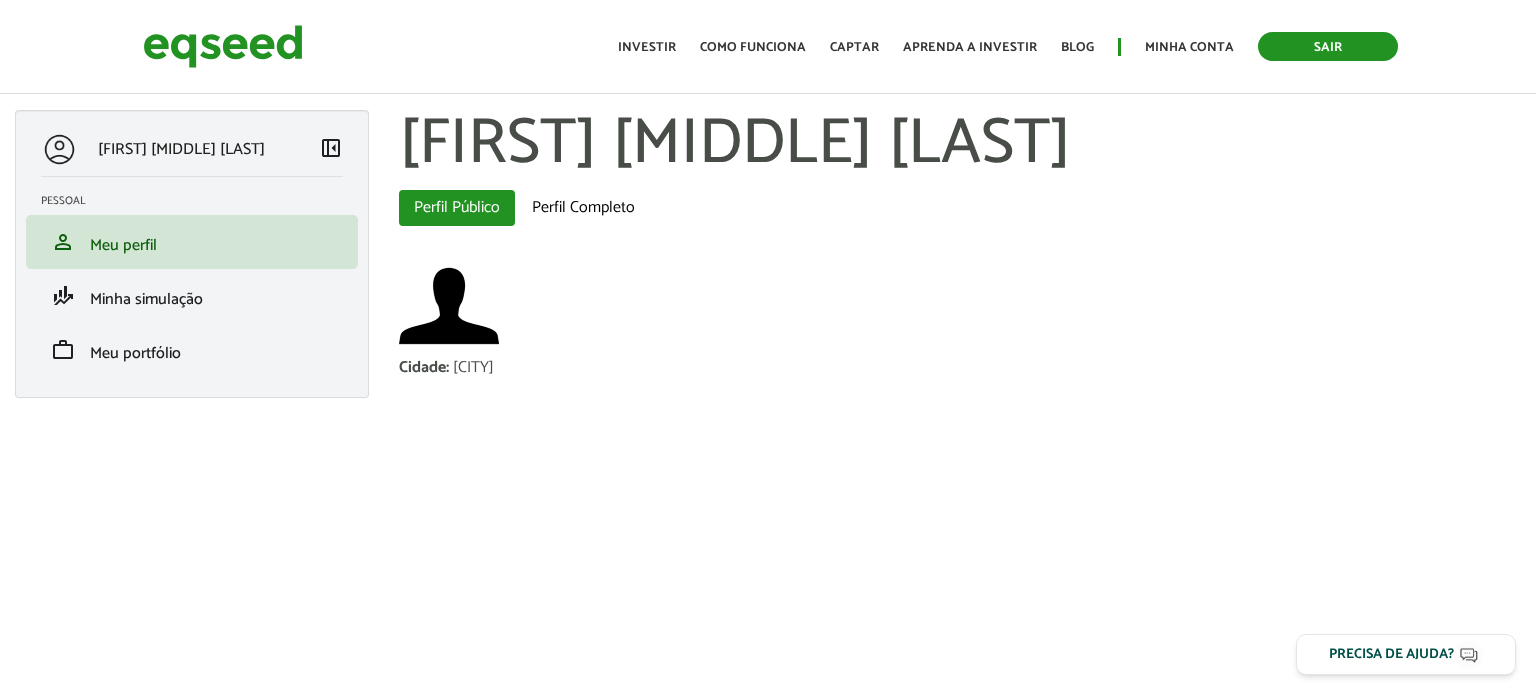 click on "Sair" at bounding box center [1328, 46] 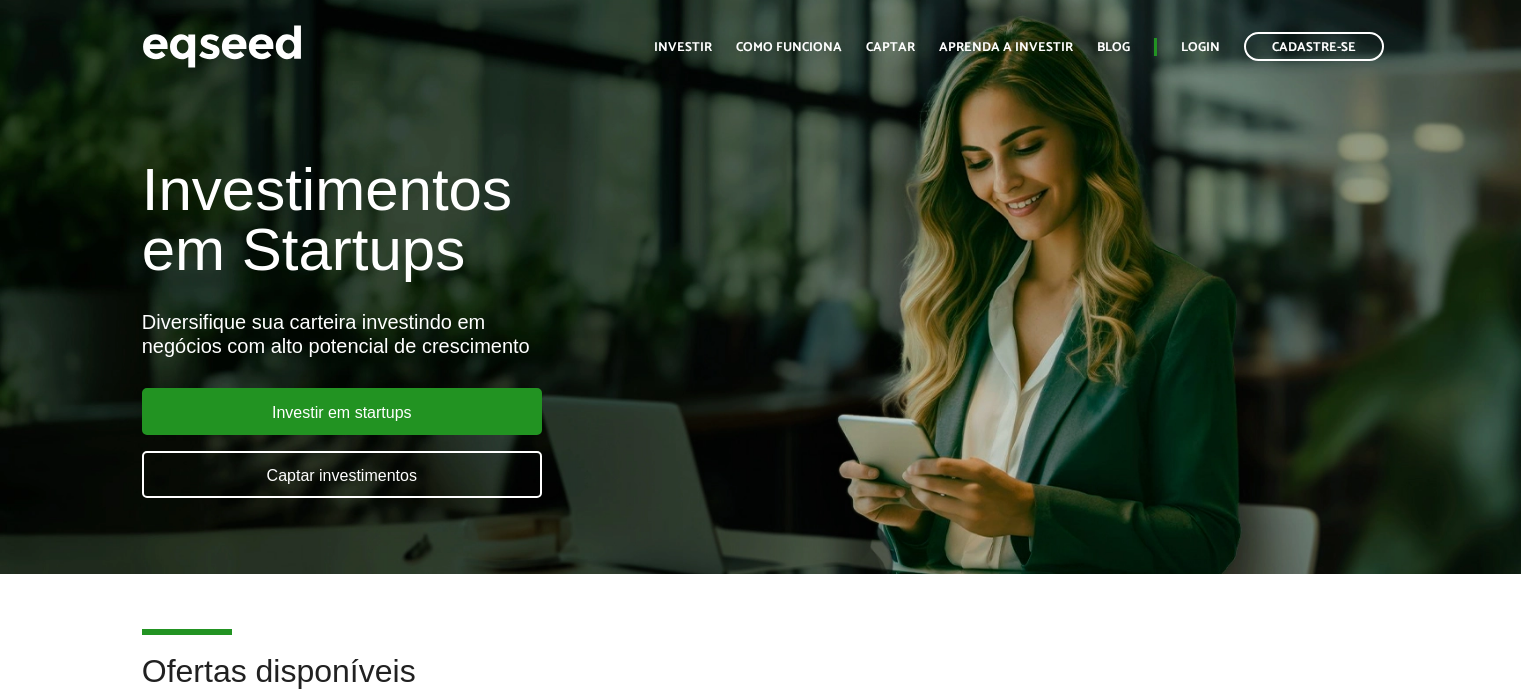 scroll, scrollTop: 0, scrollLeft: 0, axis: both 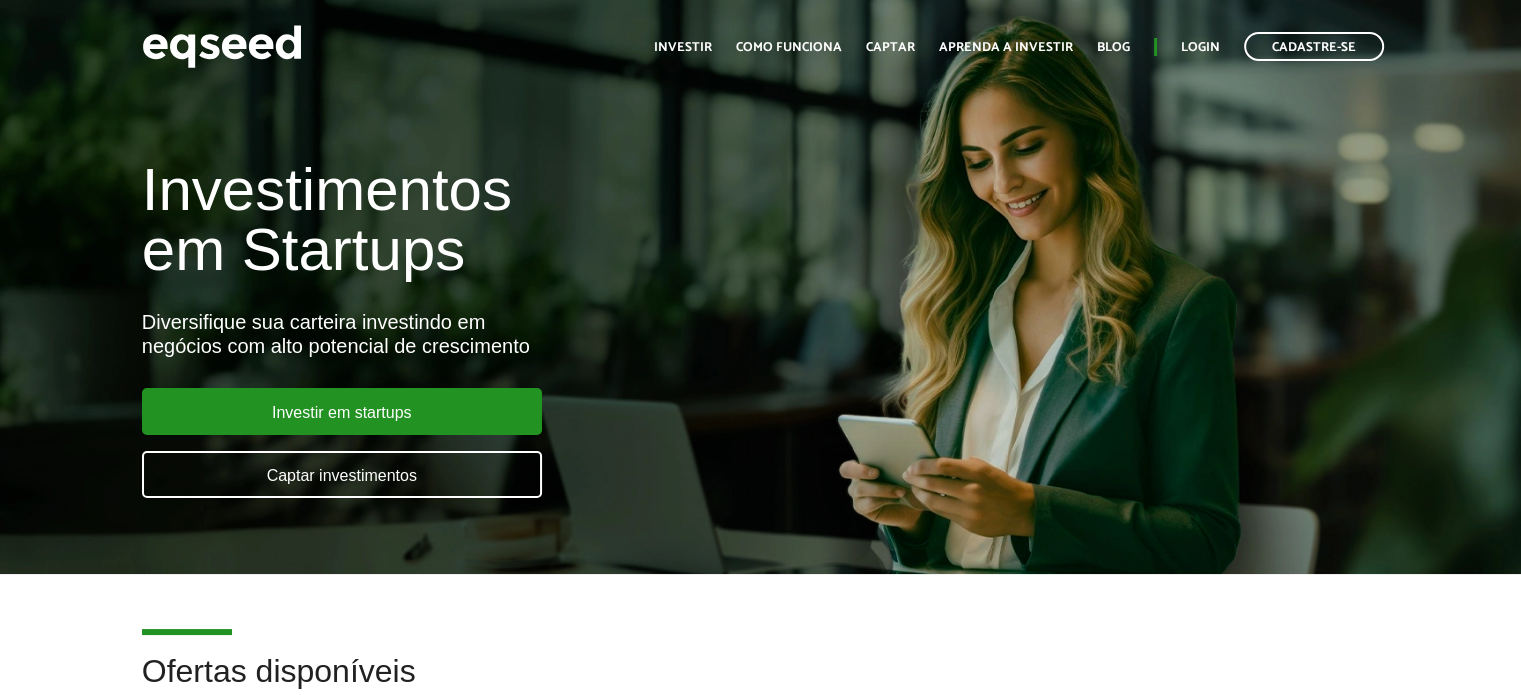 click on "Início
Investir
Como funciona
Captar
Aprenda a investir
Blog
Login
Cadastre-se" at bounding box center (1019, 46) 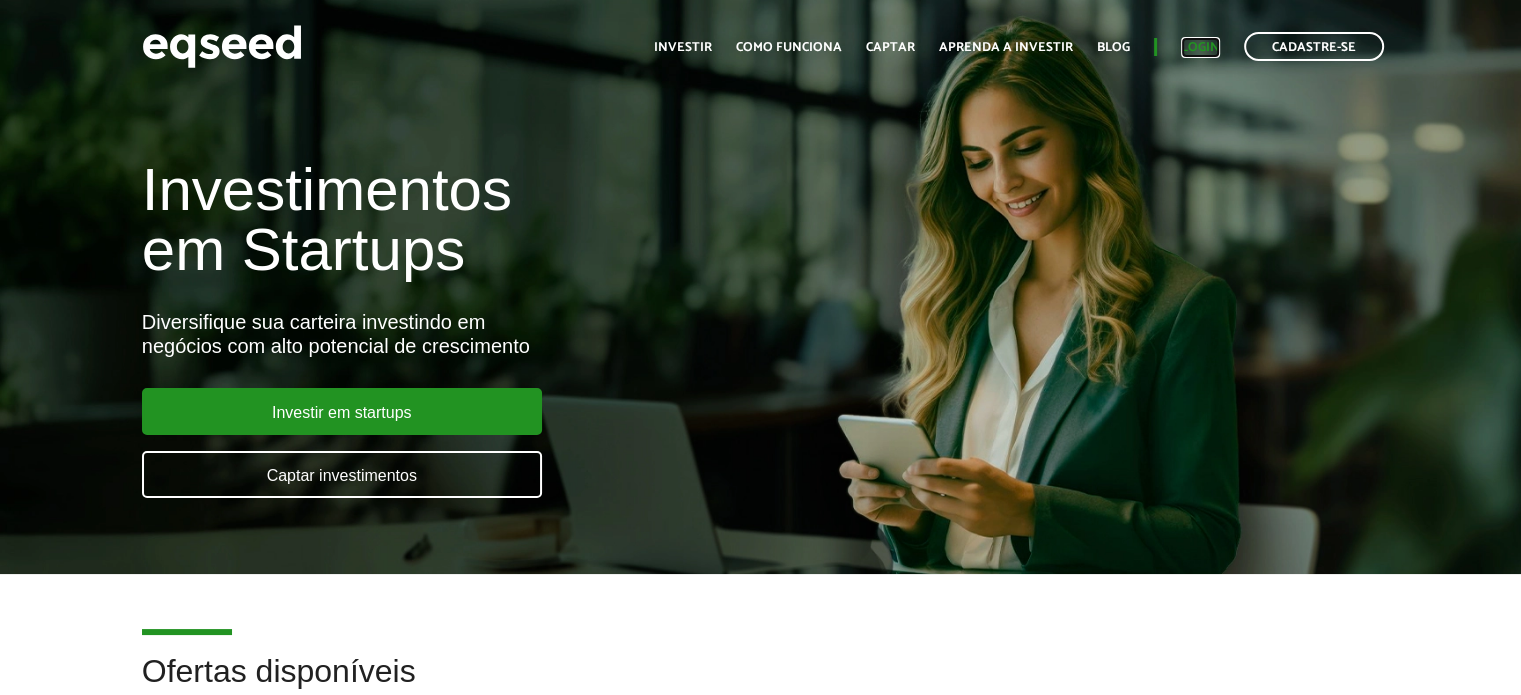 click on "Login" at bounding box center [1200, 47] 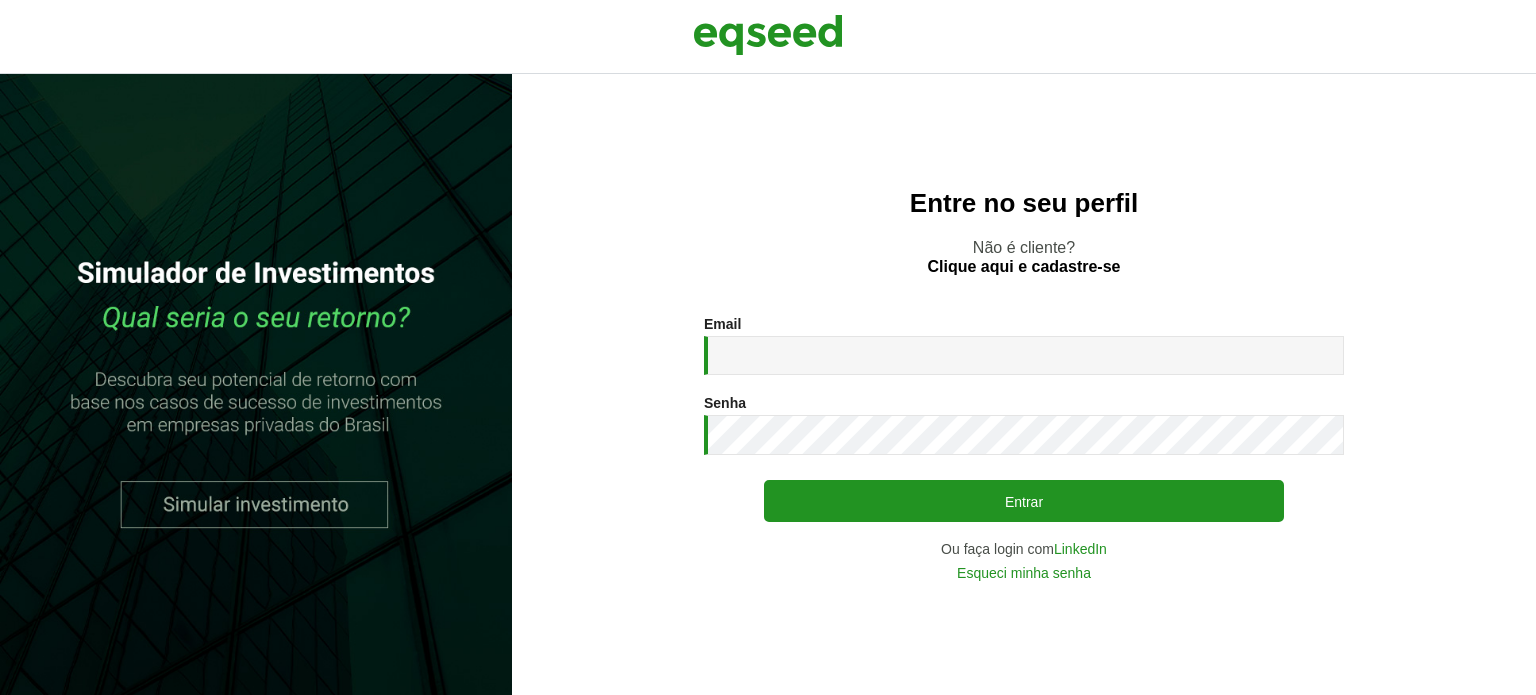 scroll, scrollTop: 0, scrollLeft: 0, axis: both 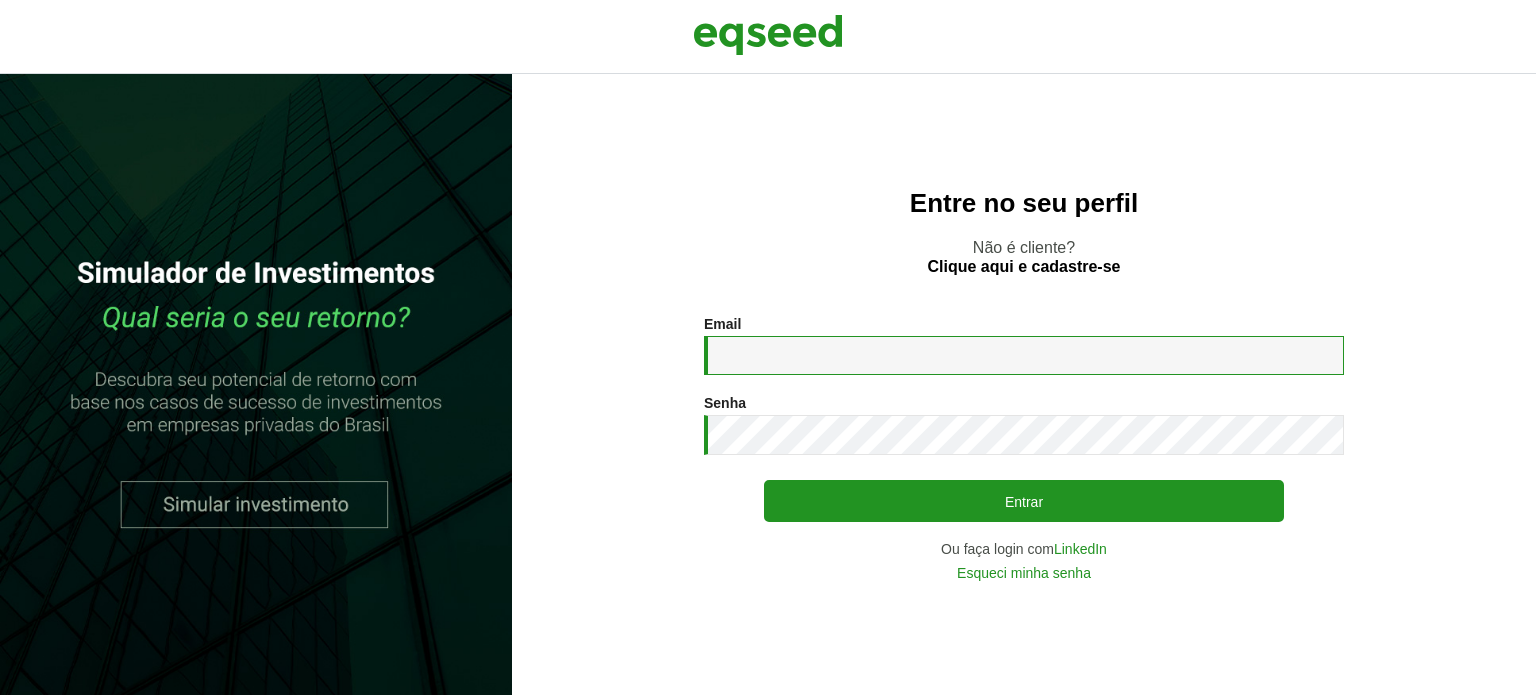 click on "Email  *" at bounding box center [1024, 355] 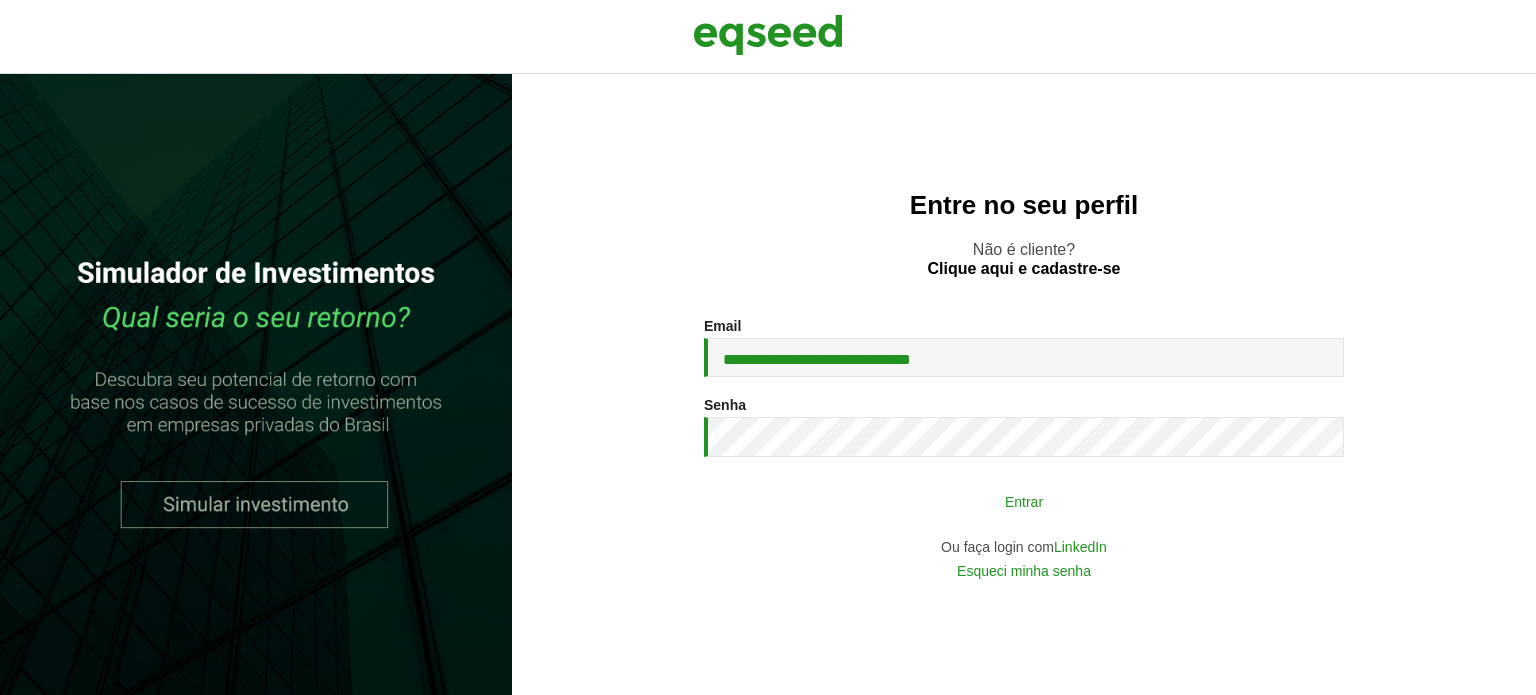 click on "Entrar" at bounding box center (1024, 501) 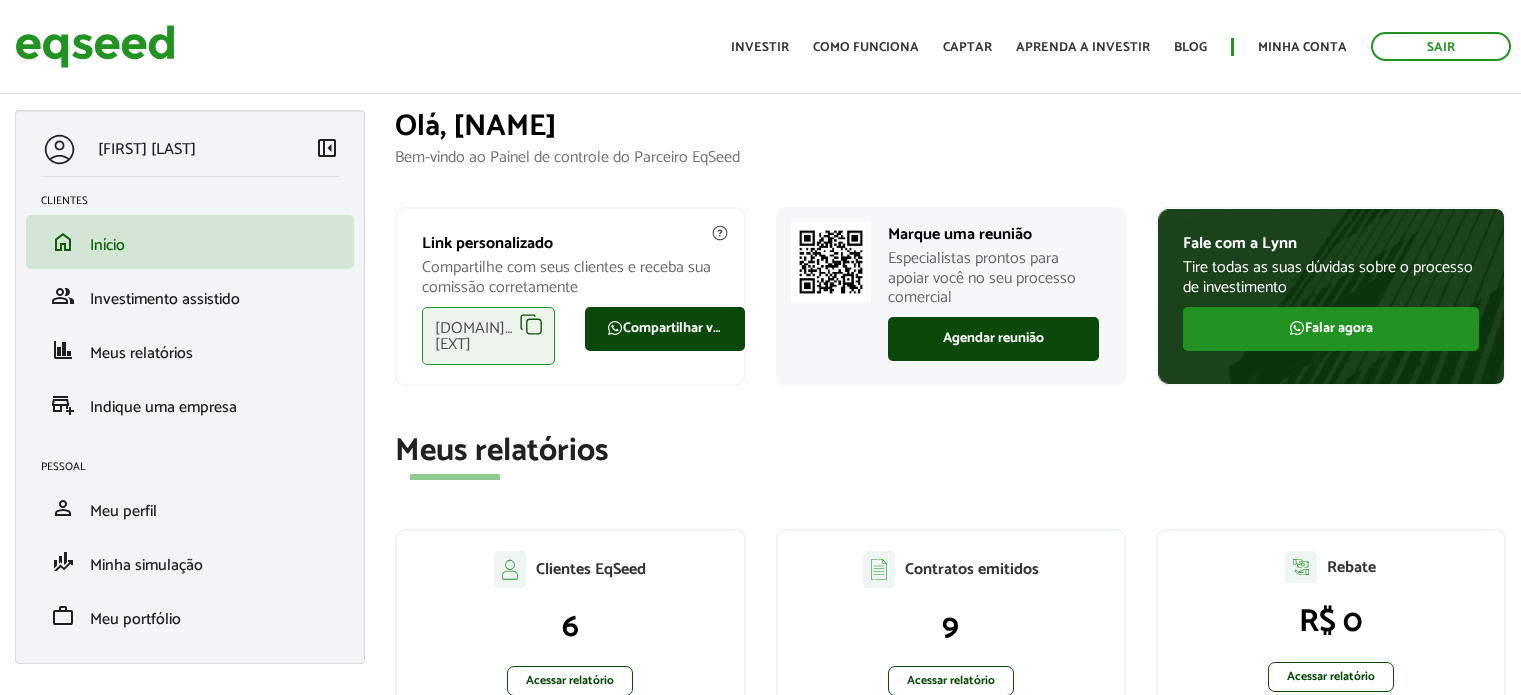 scroll, scrollTop: 0, scrollLeft: 0, axis: both 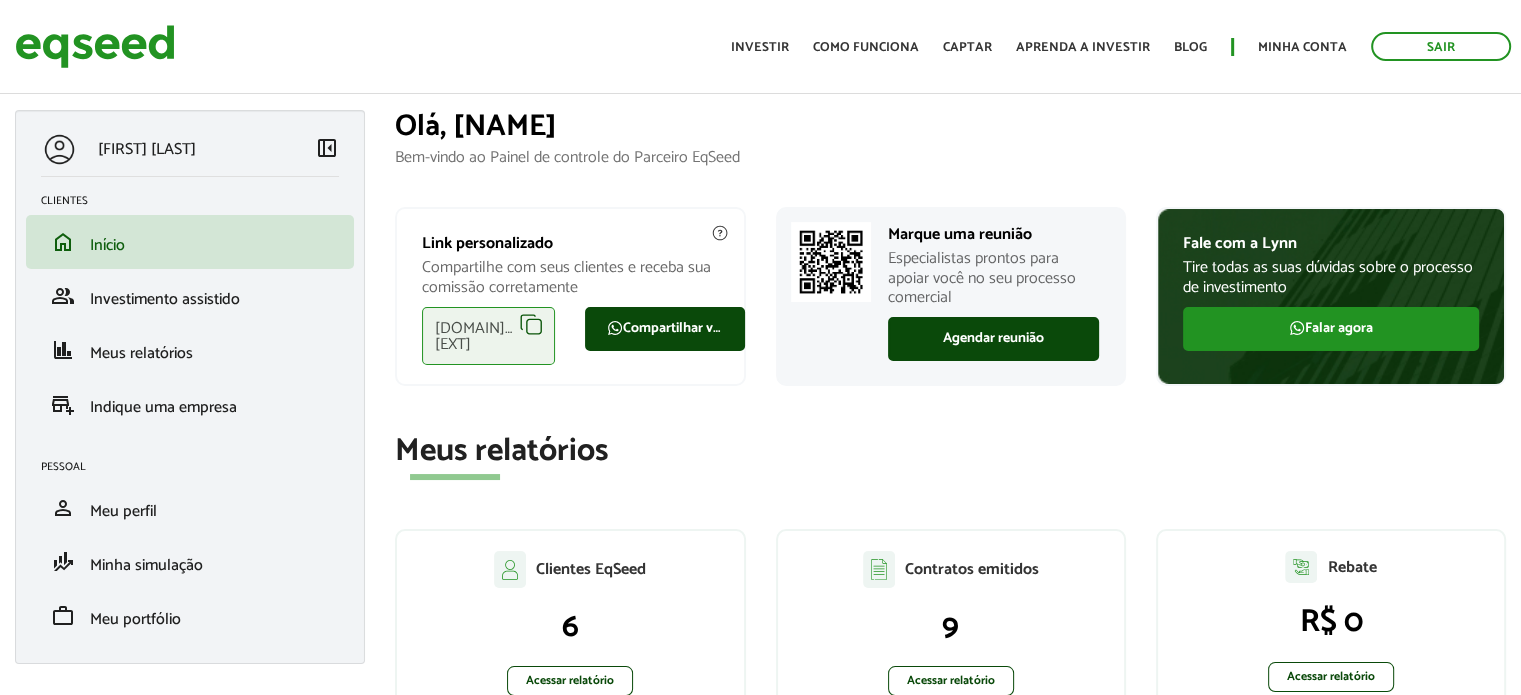 click on "eqseed.com/a/is/aline.morais" at bounding box center [488, 336] 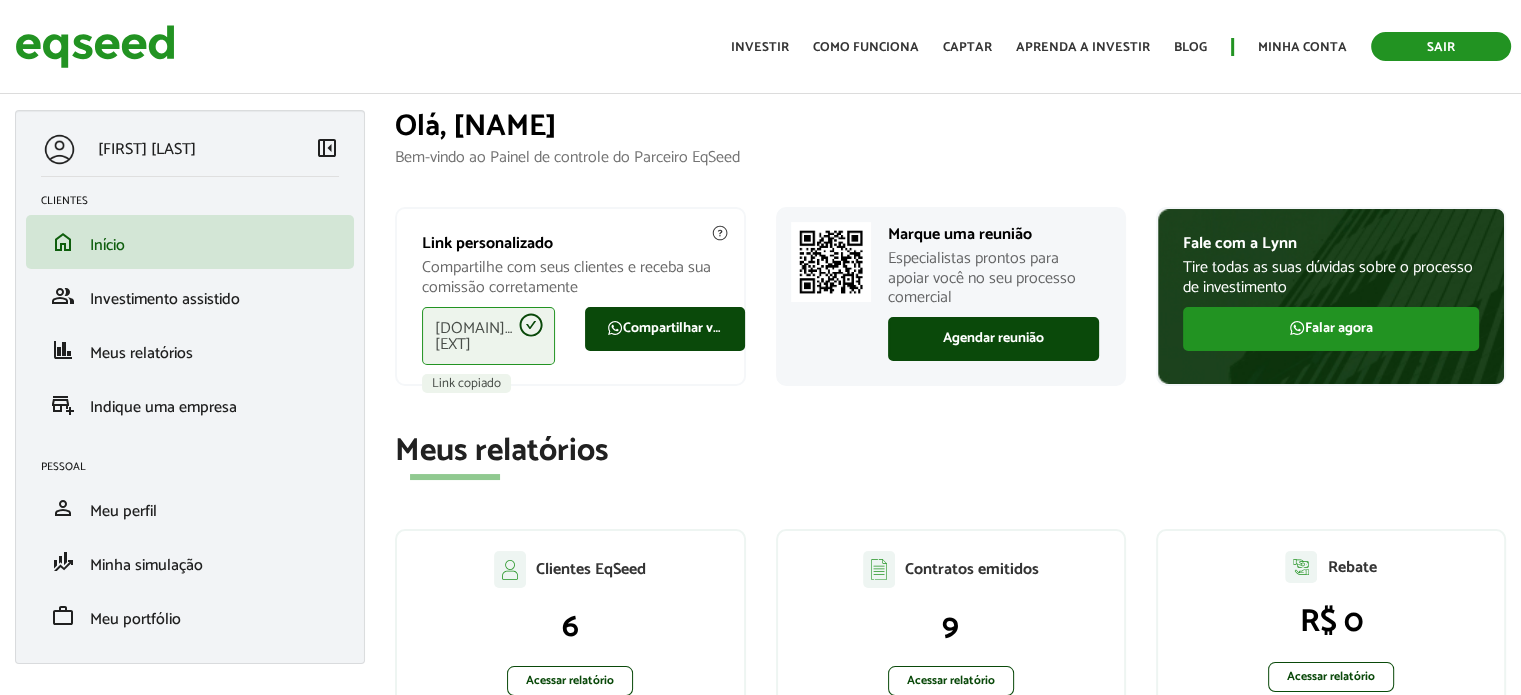 click on "Sair" at bounding box center (1441, 46) 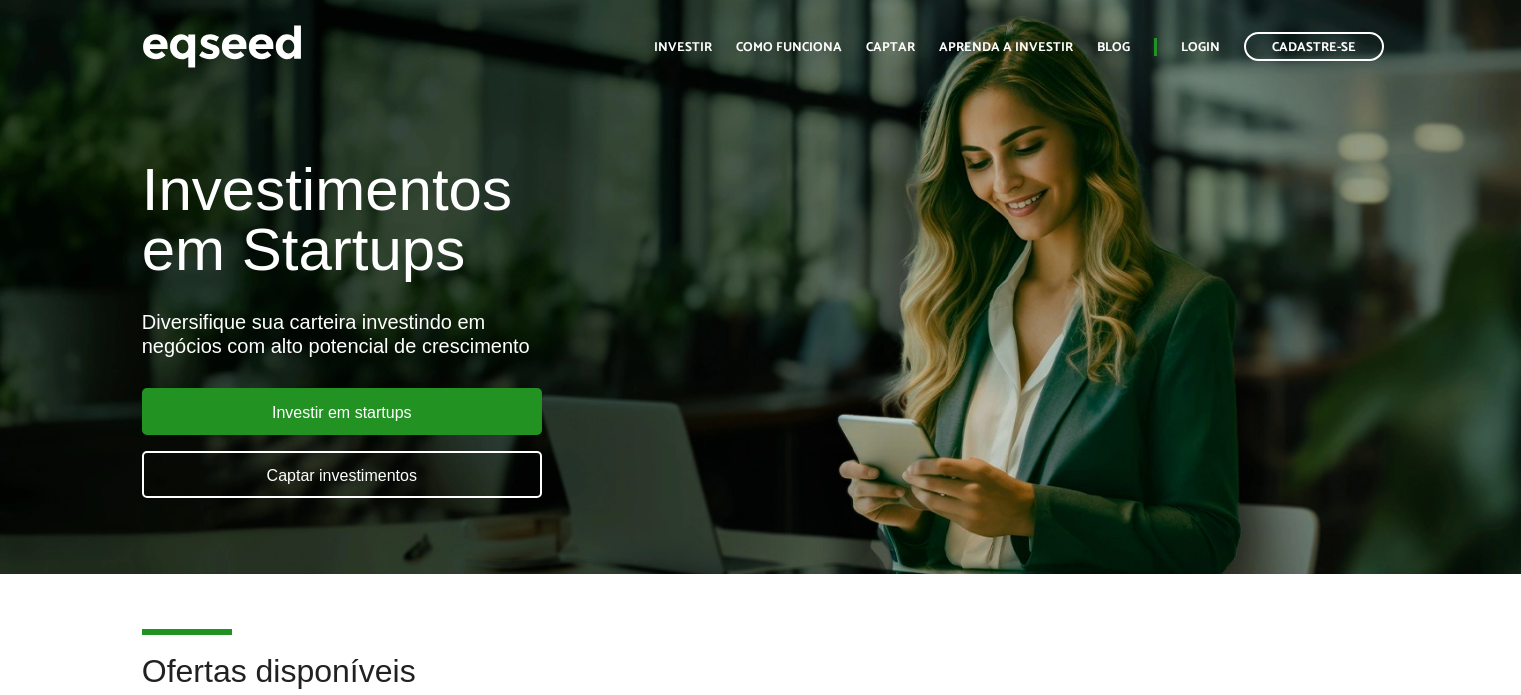 scroll, scrollTop: 0, scrollLeft: 0, axis: both 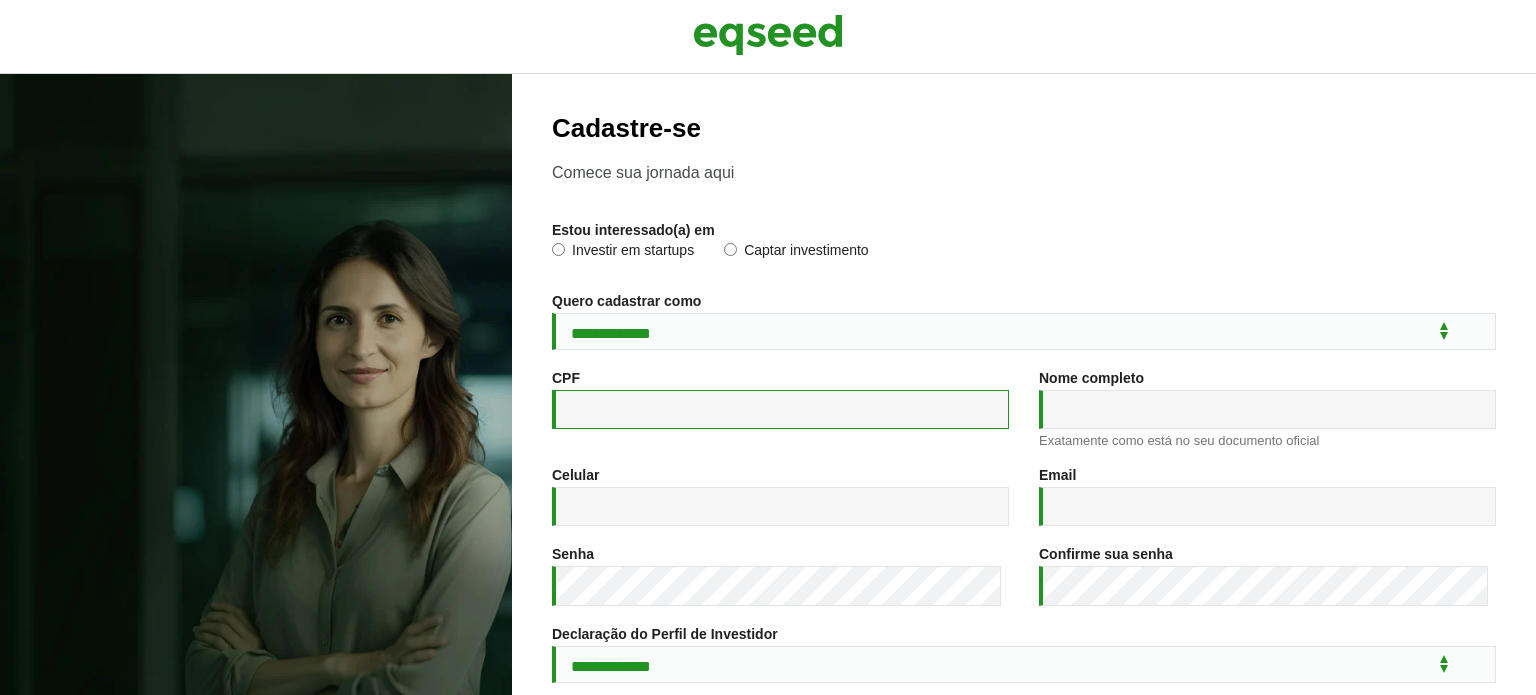 click on "CPF  *" at bounding box center [780, 409] 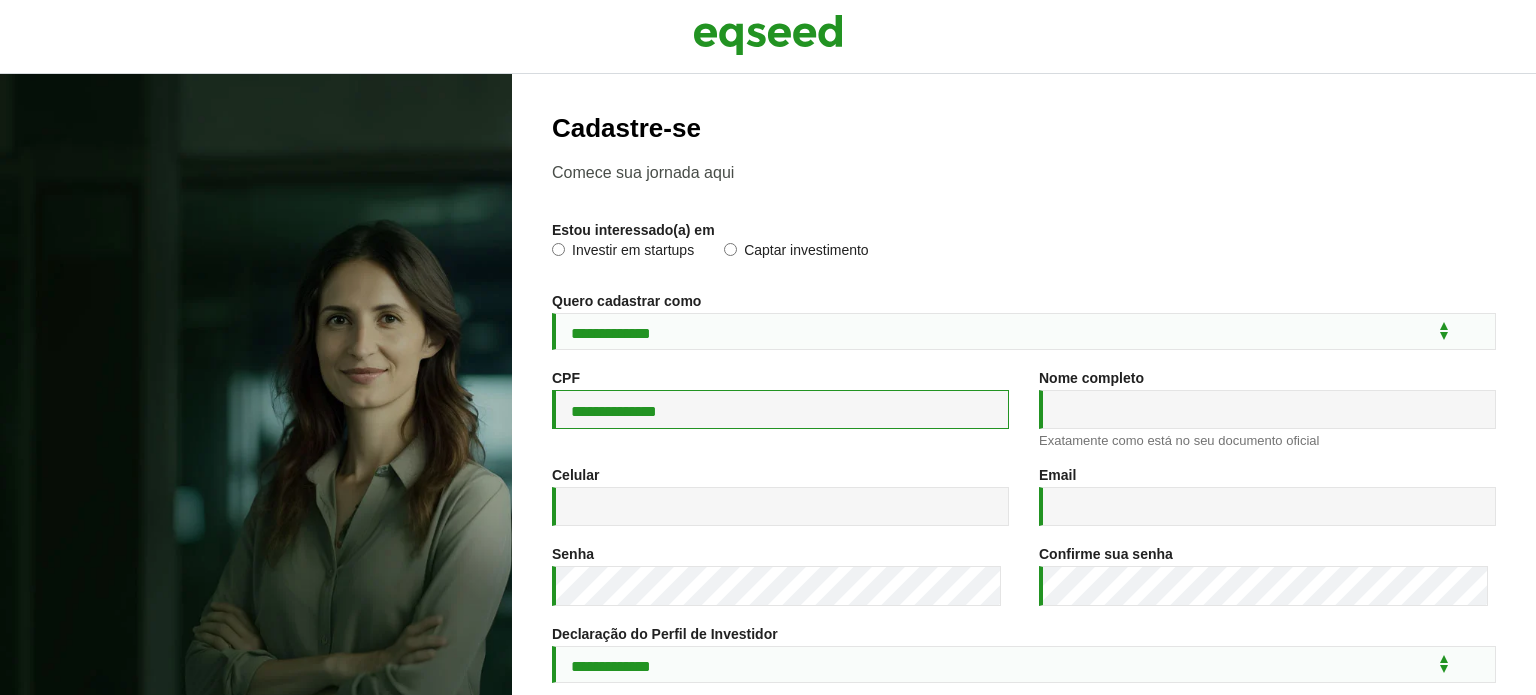 type on "**********" 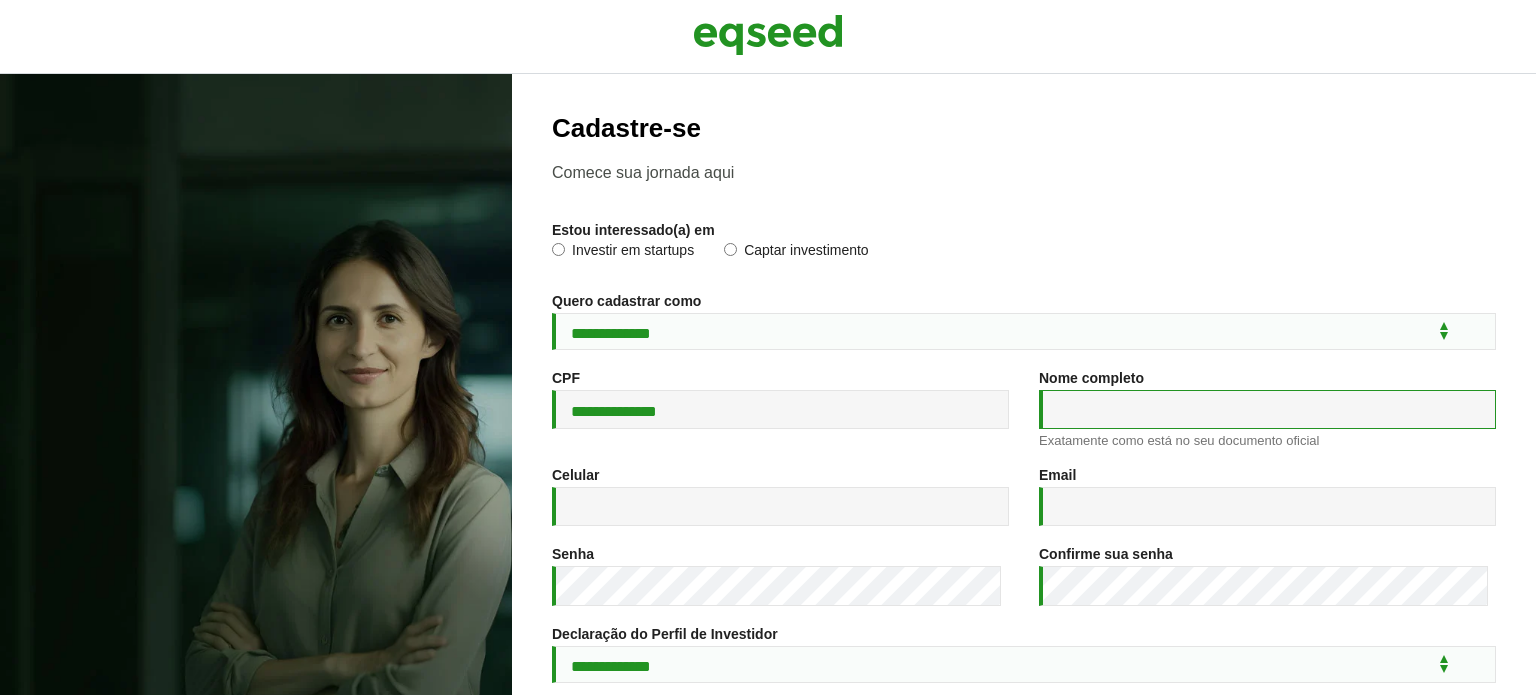 click on "Nome completo  *" at bounding box center [1267, 409] 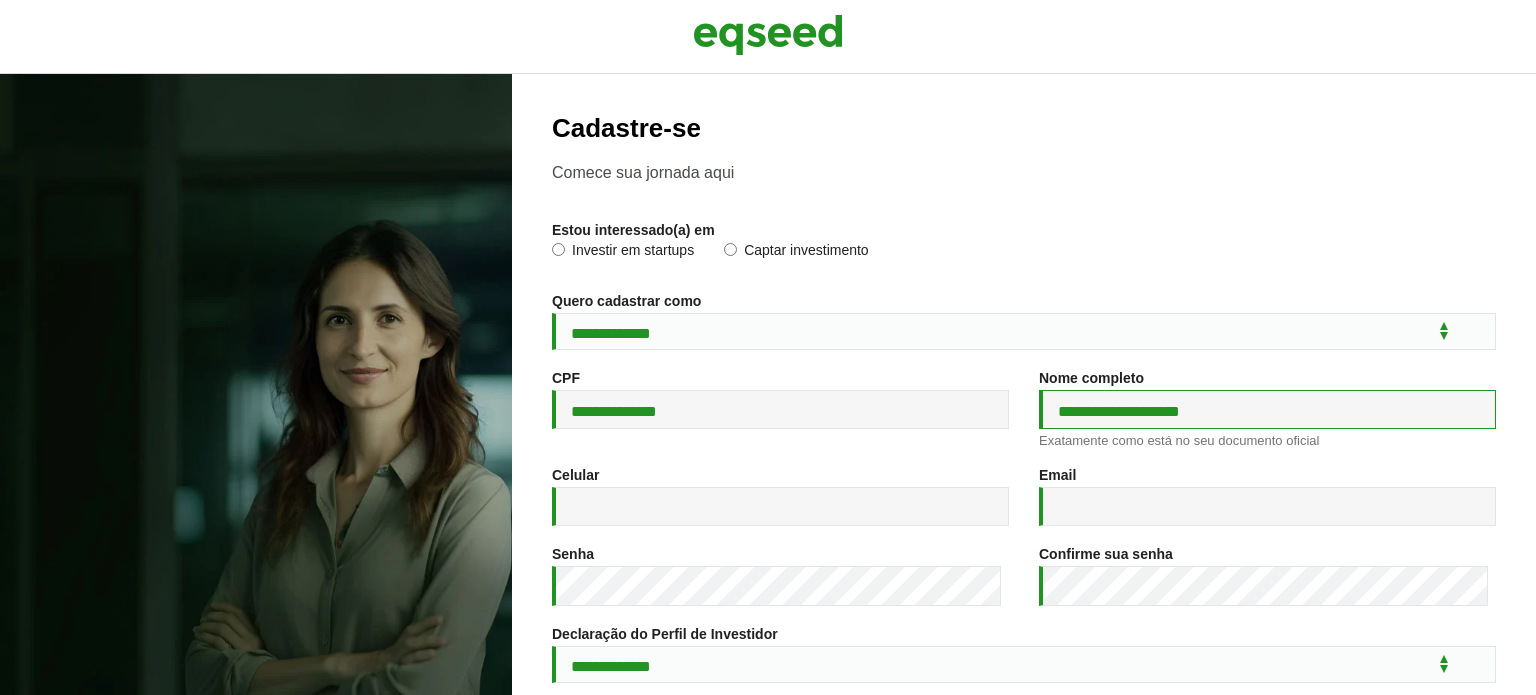 type on "**********" 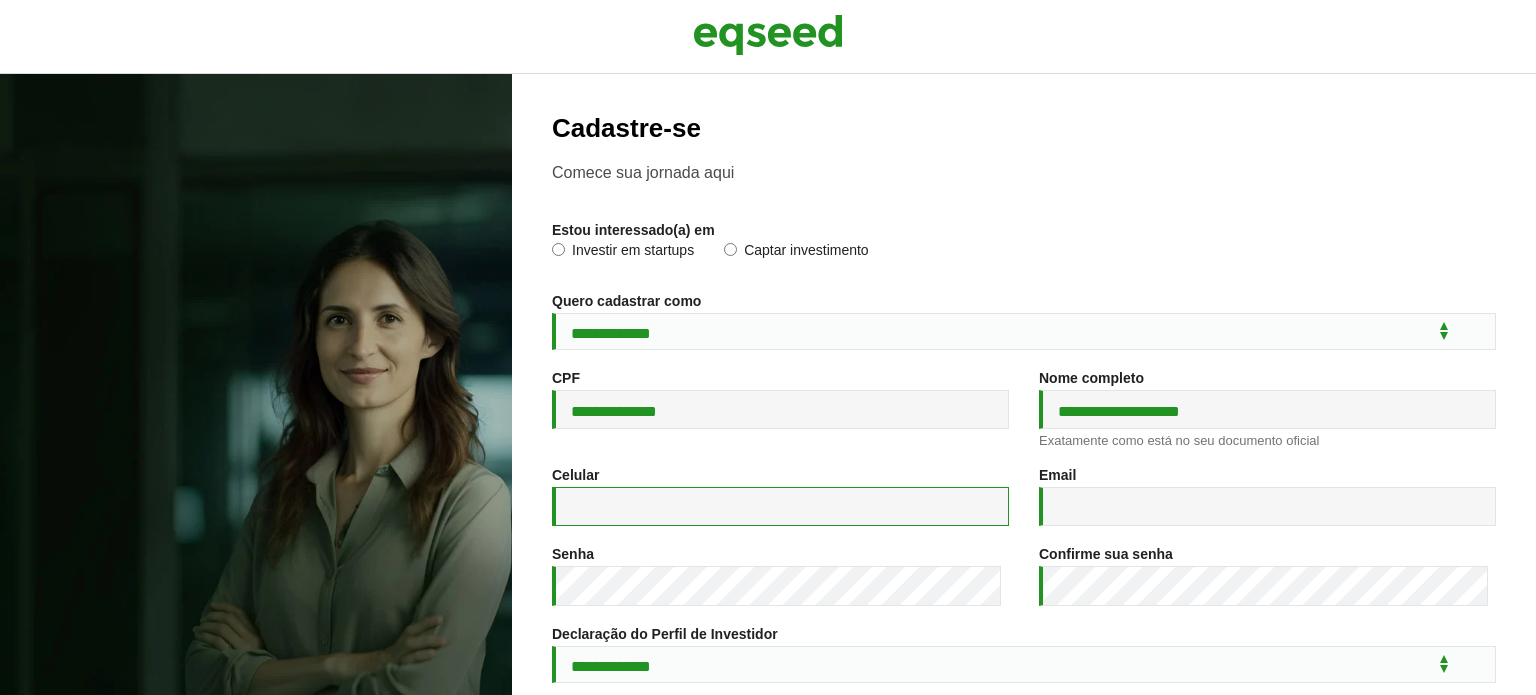 click on "Celular  *" at bounding box center (780, 506) 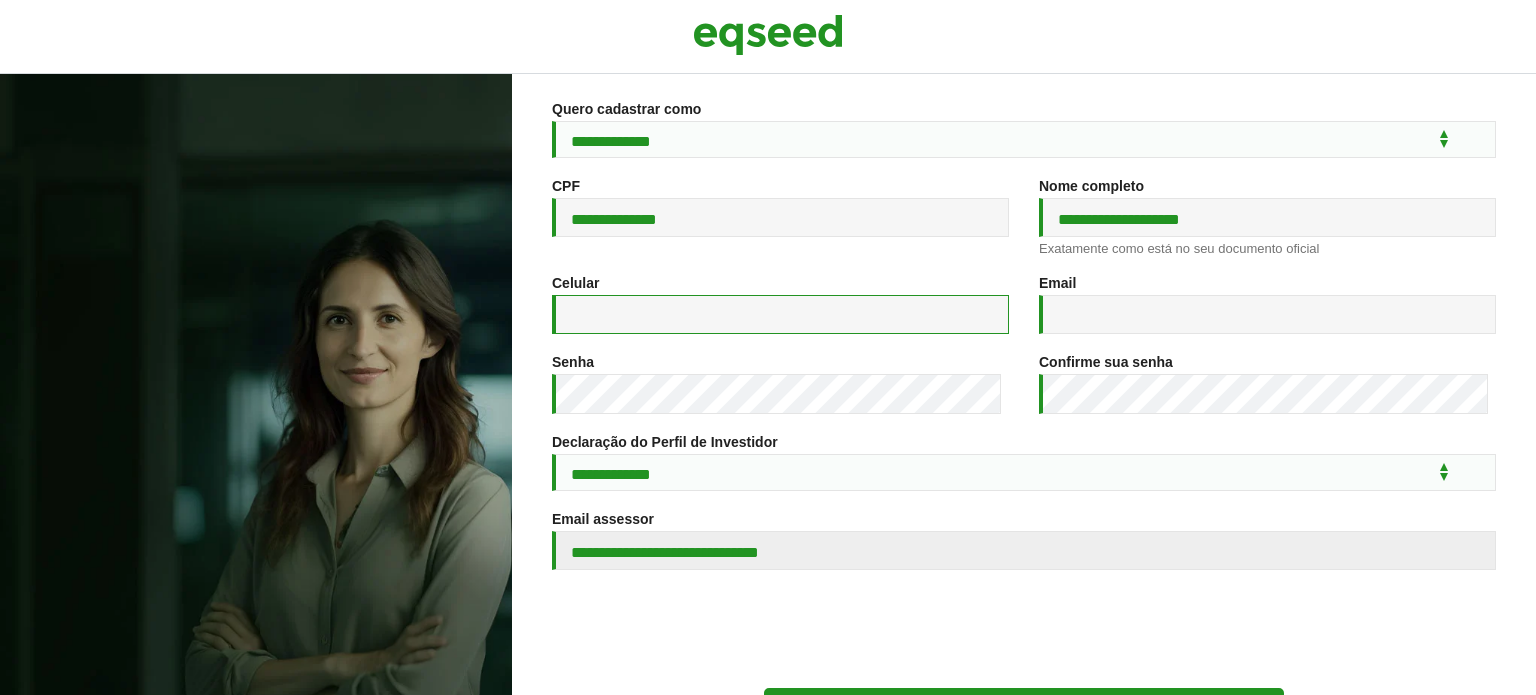 scroll, scrollTop: 72, scrollLeft: 0, axis: vertical 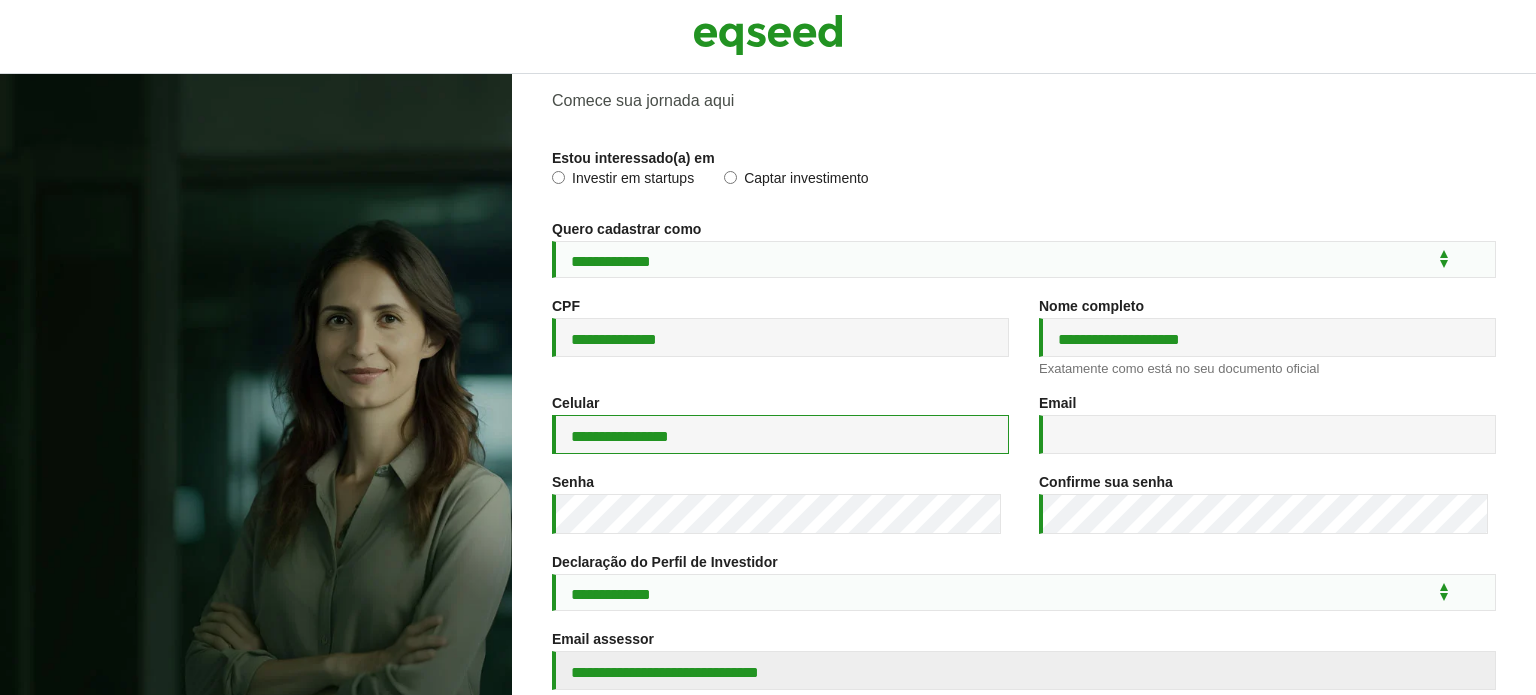 type on "**********" 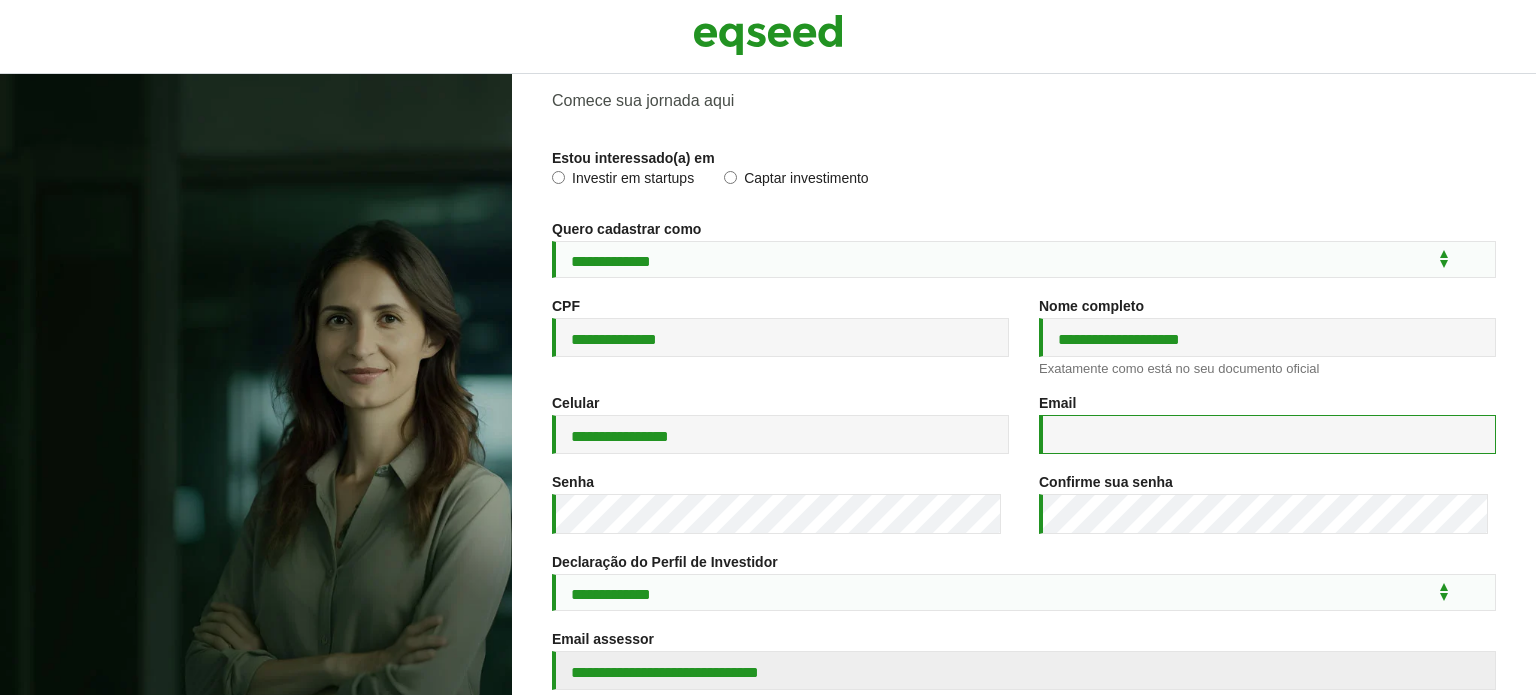 click on "Email  *" at bounding box center [1267, 434] 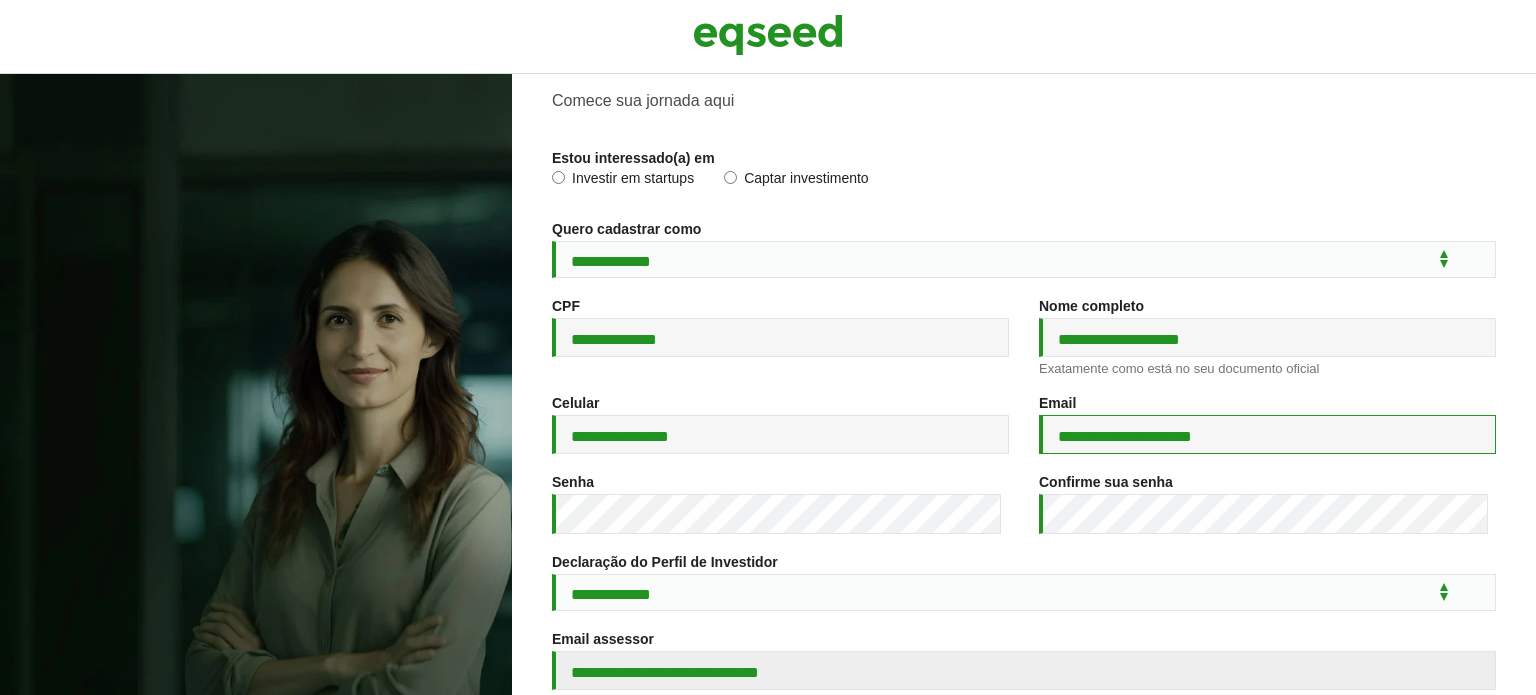type on "**********" 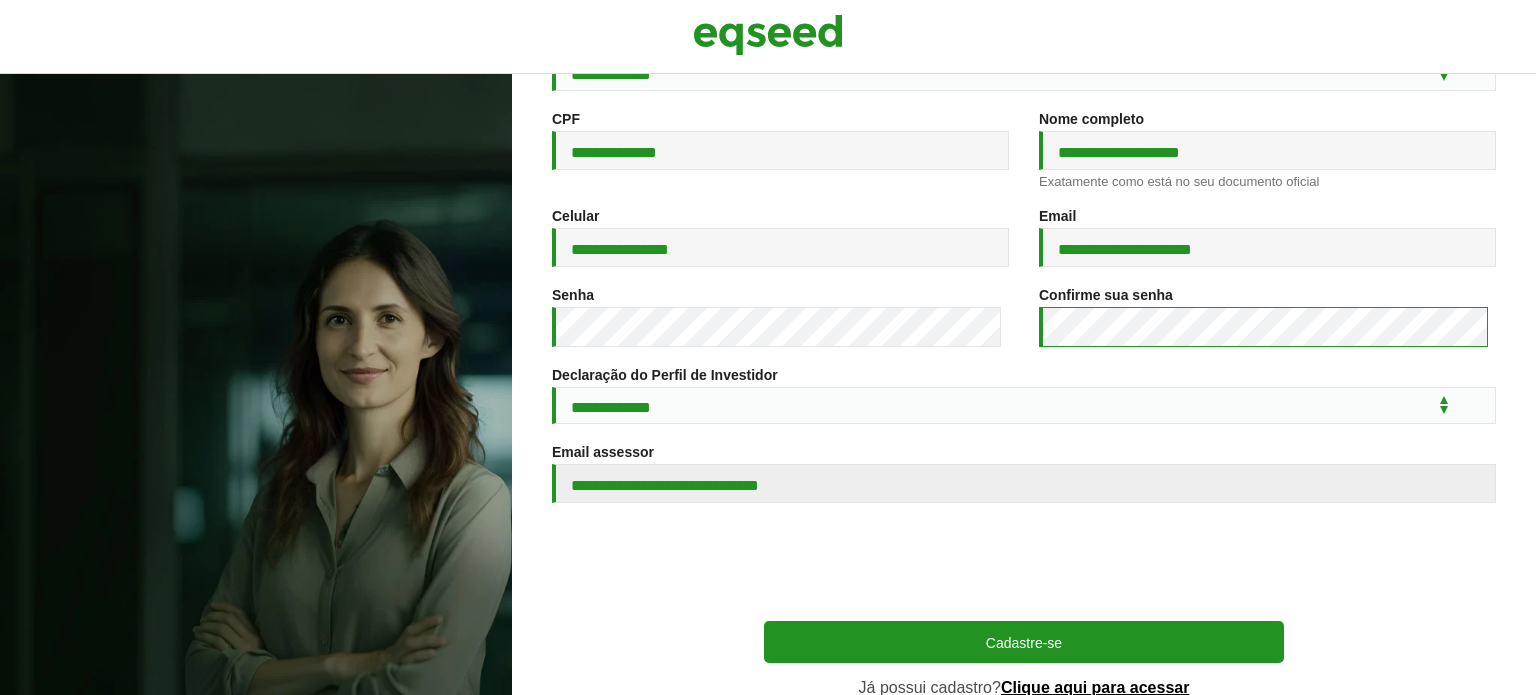 scroll, scrollTop: 272, scrollLeft: 0, axis: vertical 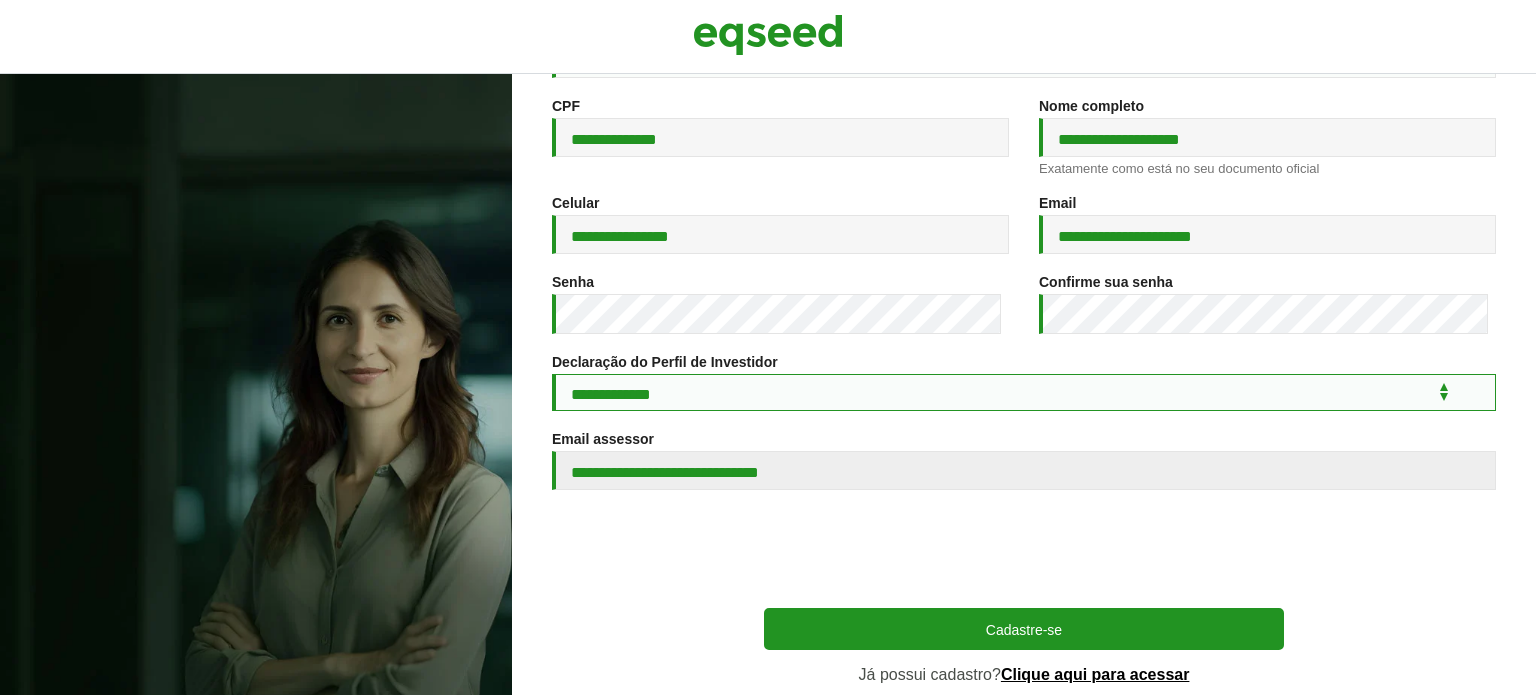 click on "**********" at bounding box center (1024, 392) 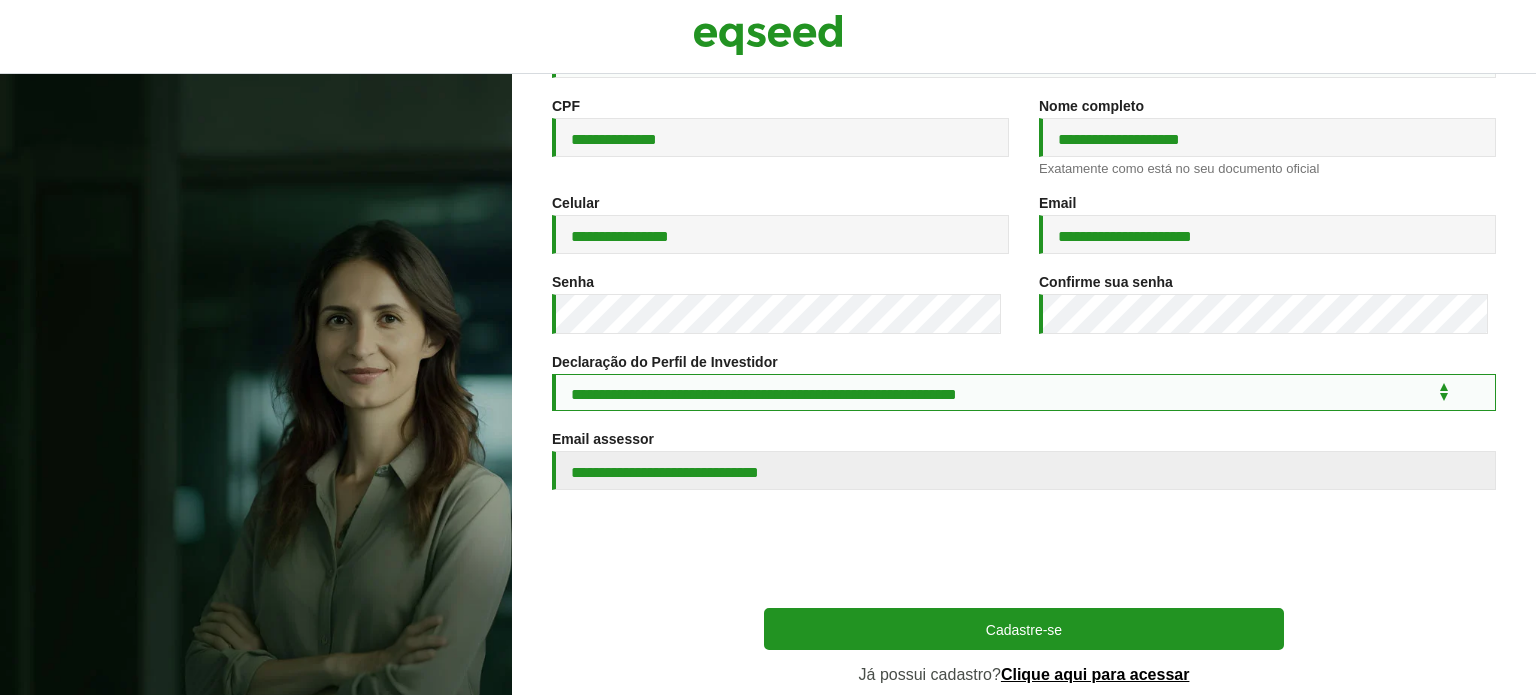 click on "**********" at bounding box center (1024, 392) 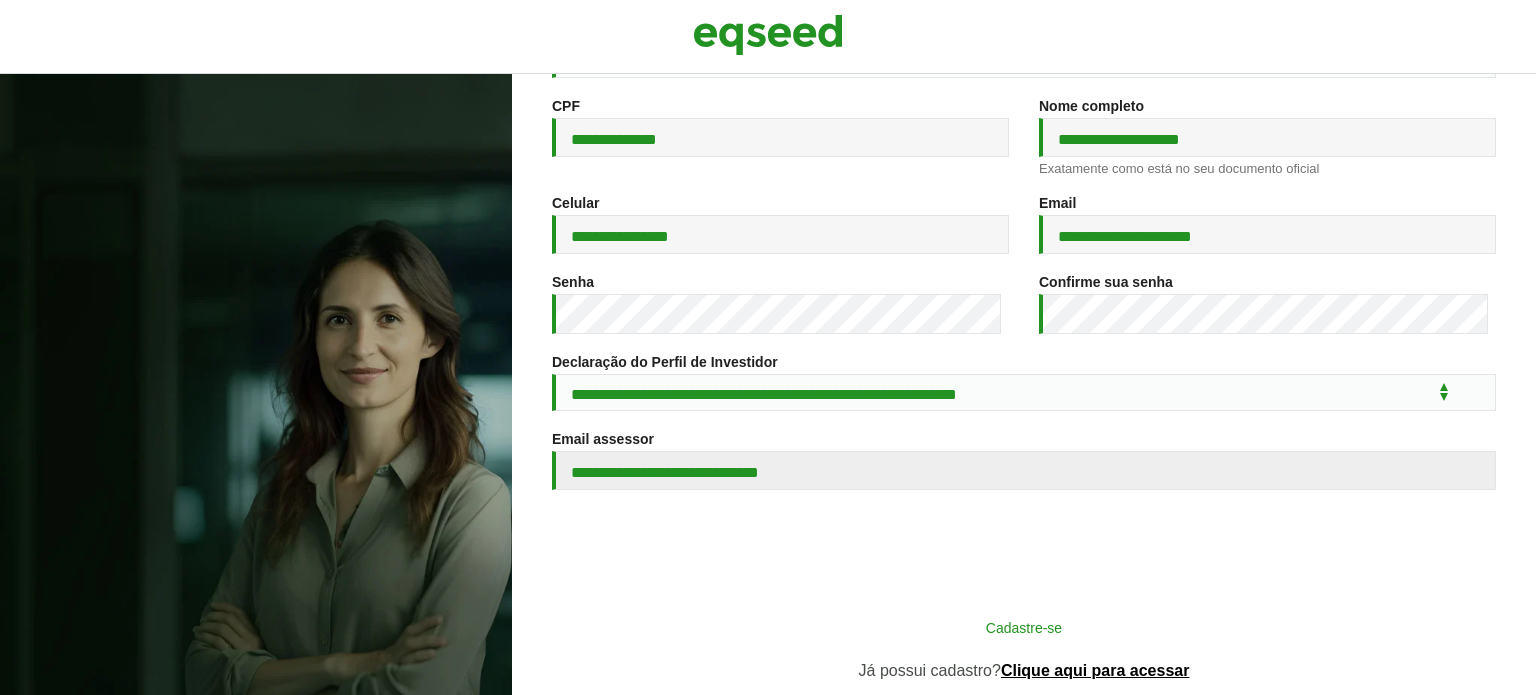 click on "Cadastre-se" at bounding box center (1024, 627) 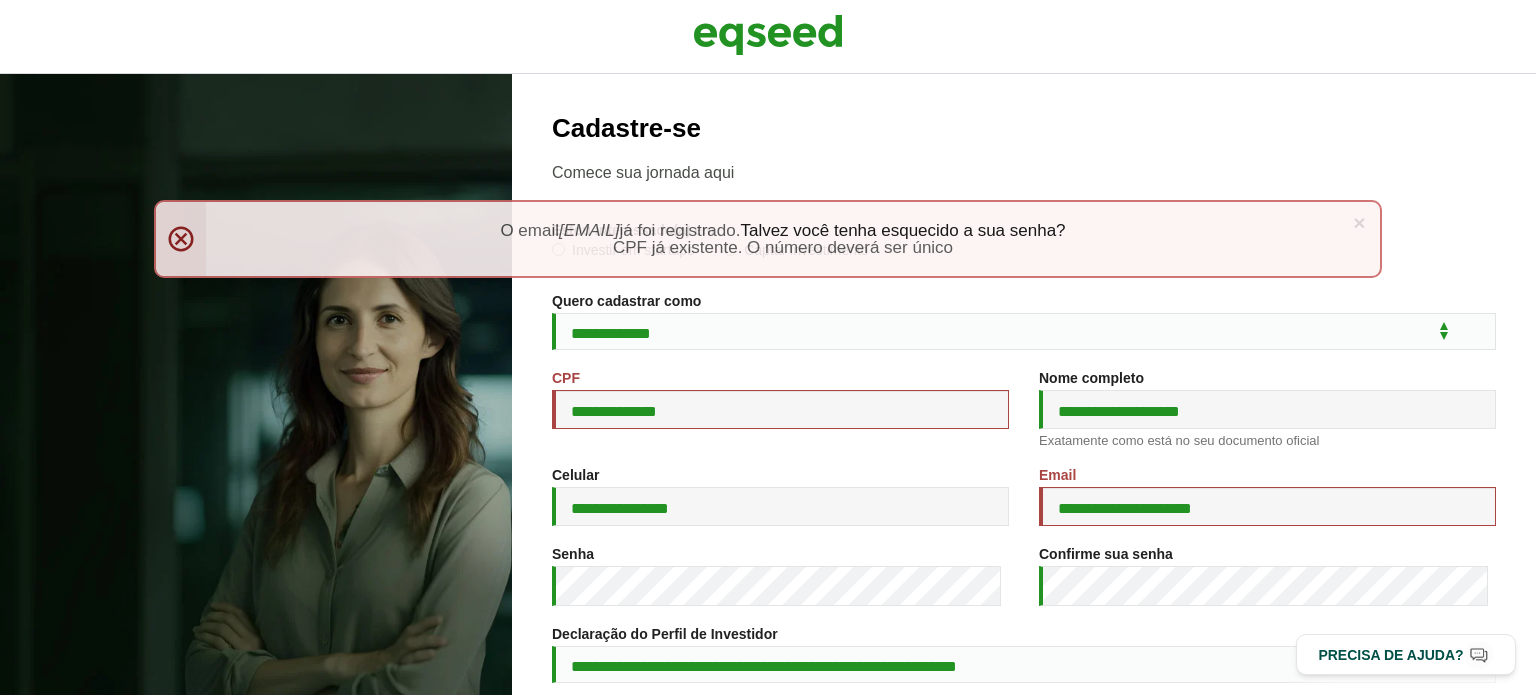 scroll, scrollTop: 0, scrollLeft: 0, axis: both 